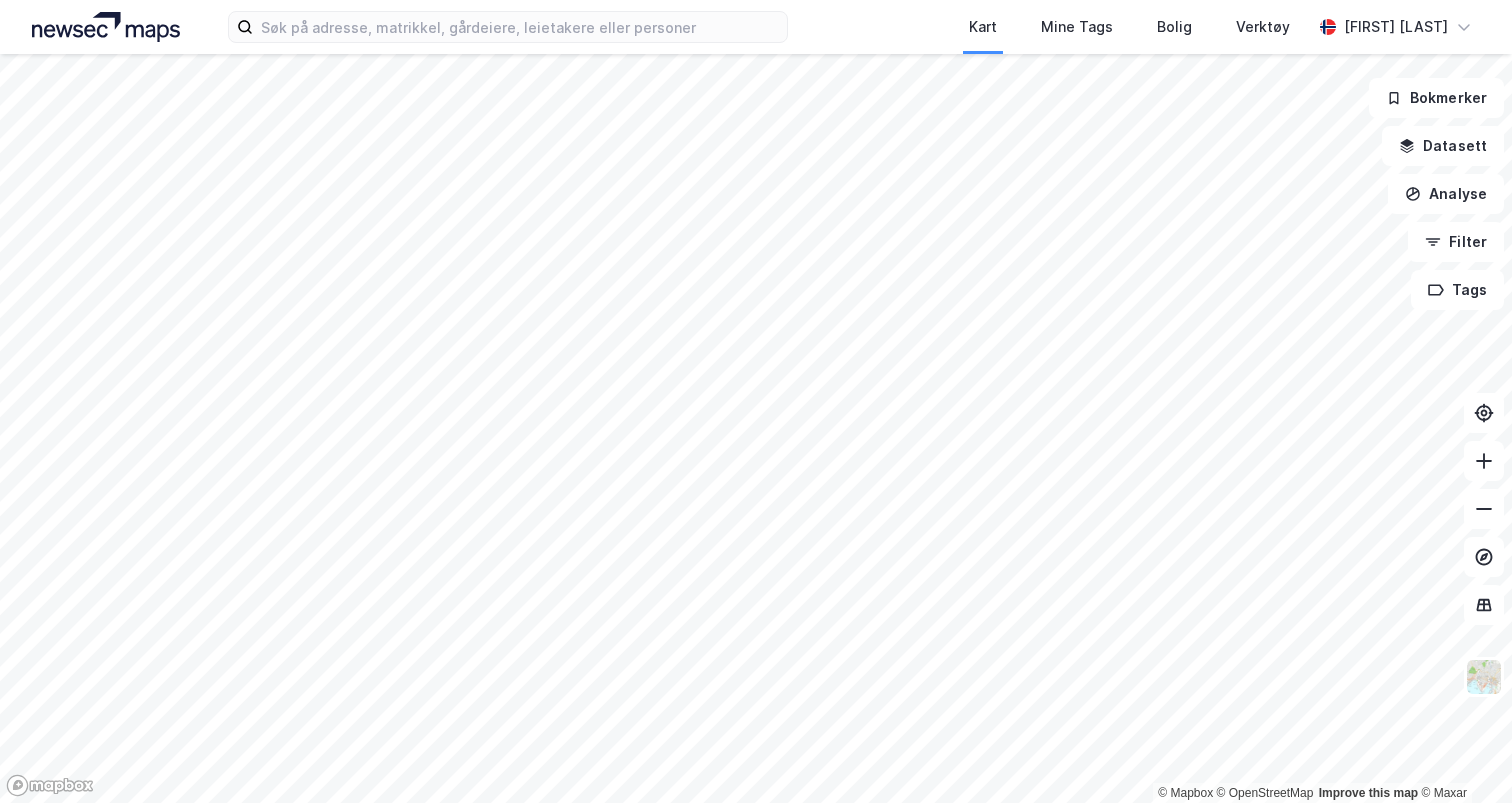 scroll, scrollTop: 0, scrollLeft: 0, axis: both 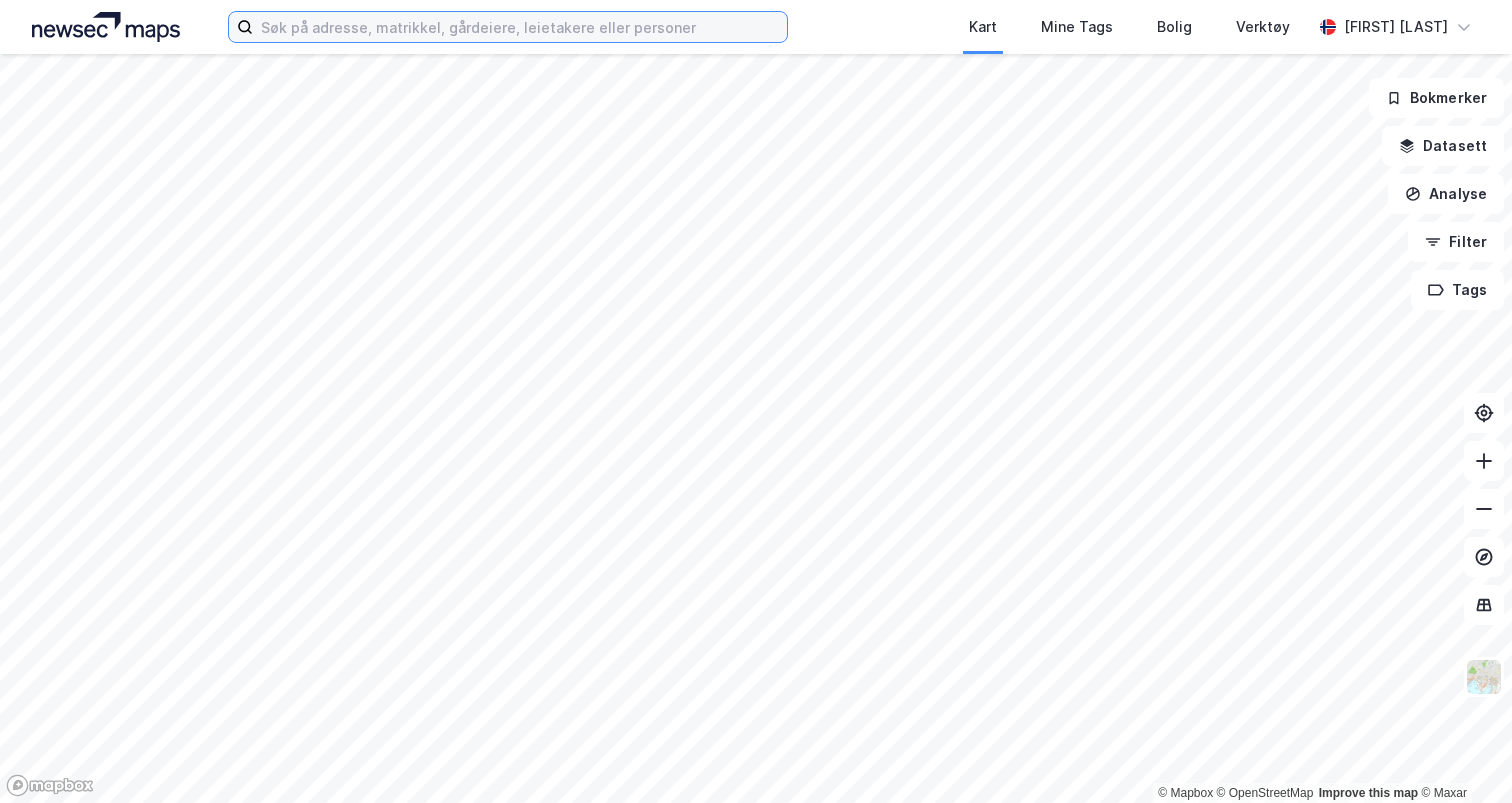 click at bounding box center [520, 27] 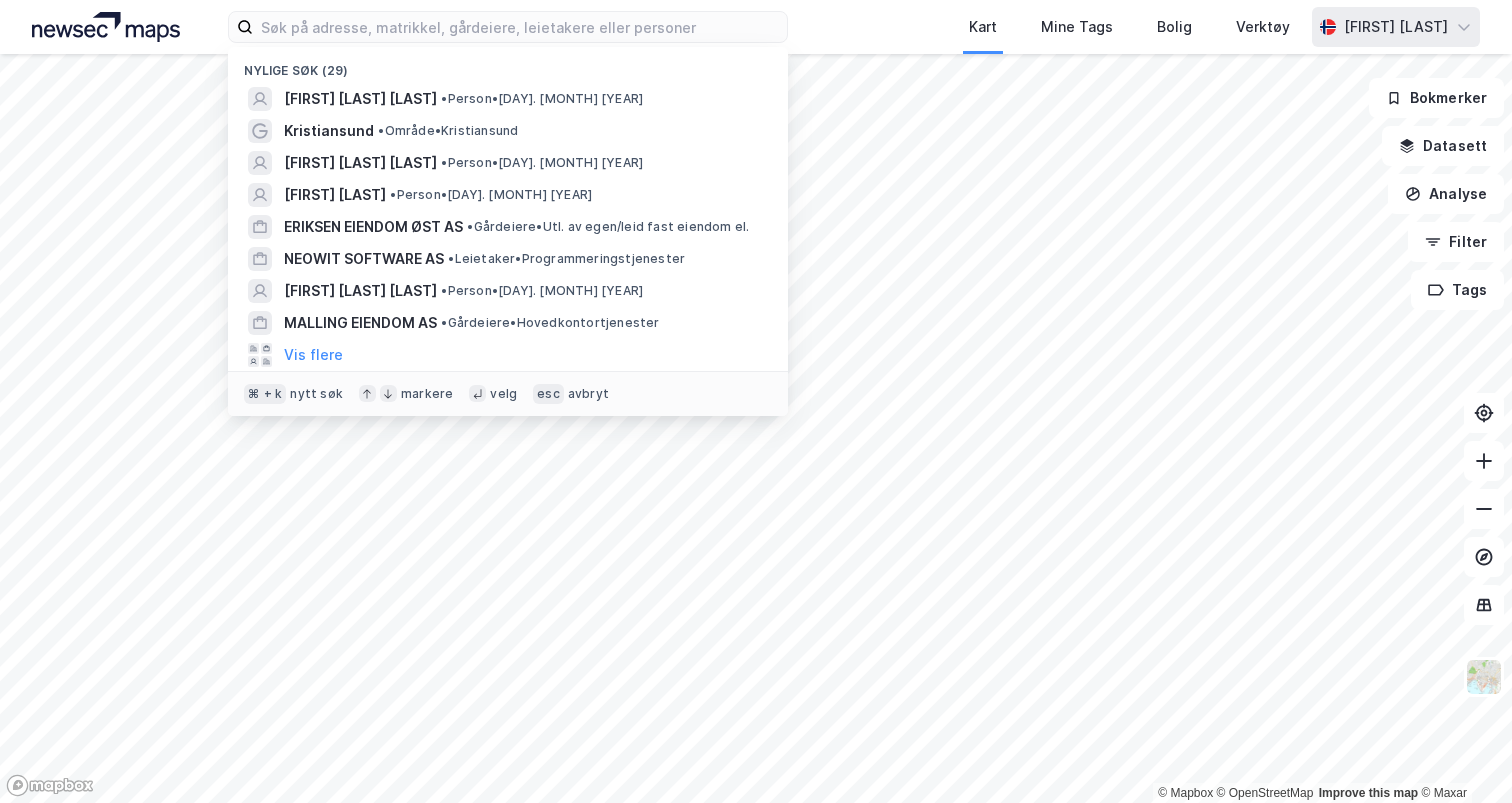 click on "[FIRST] [LAST]" at bounding box center [1396, 27] 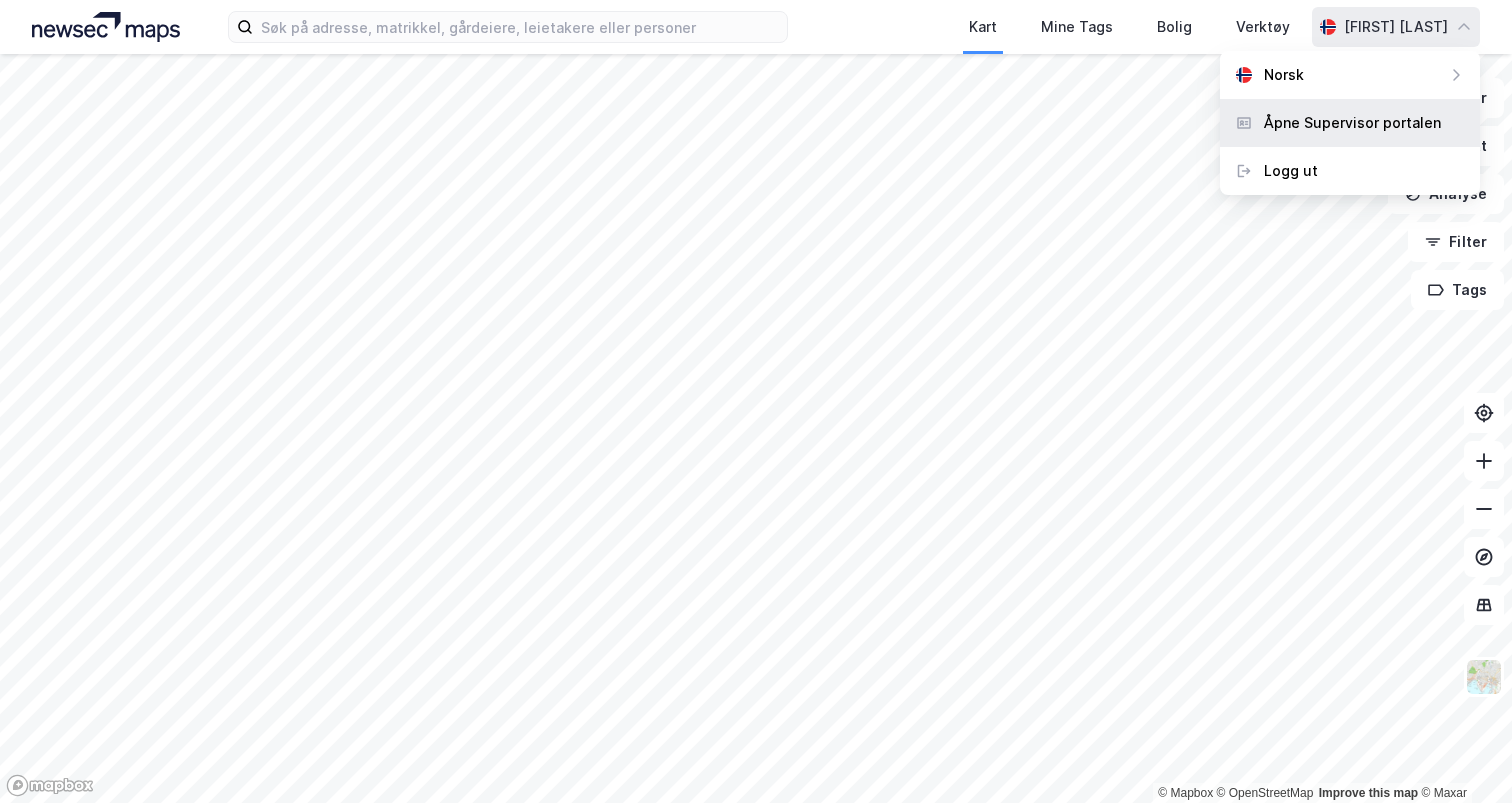 click on "Åpne Supervisor portalen" at bounding box center [1352, 123] 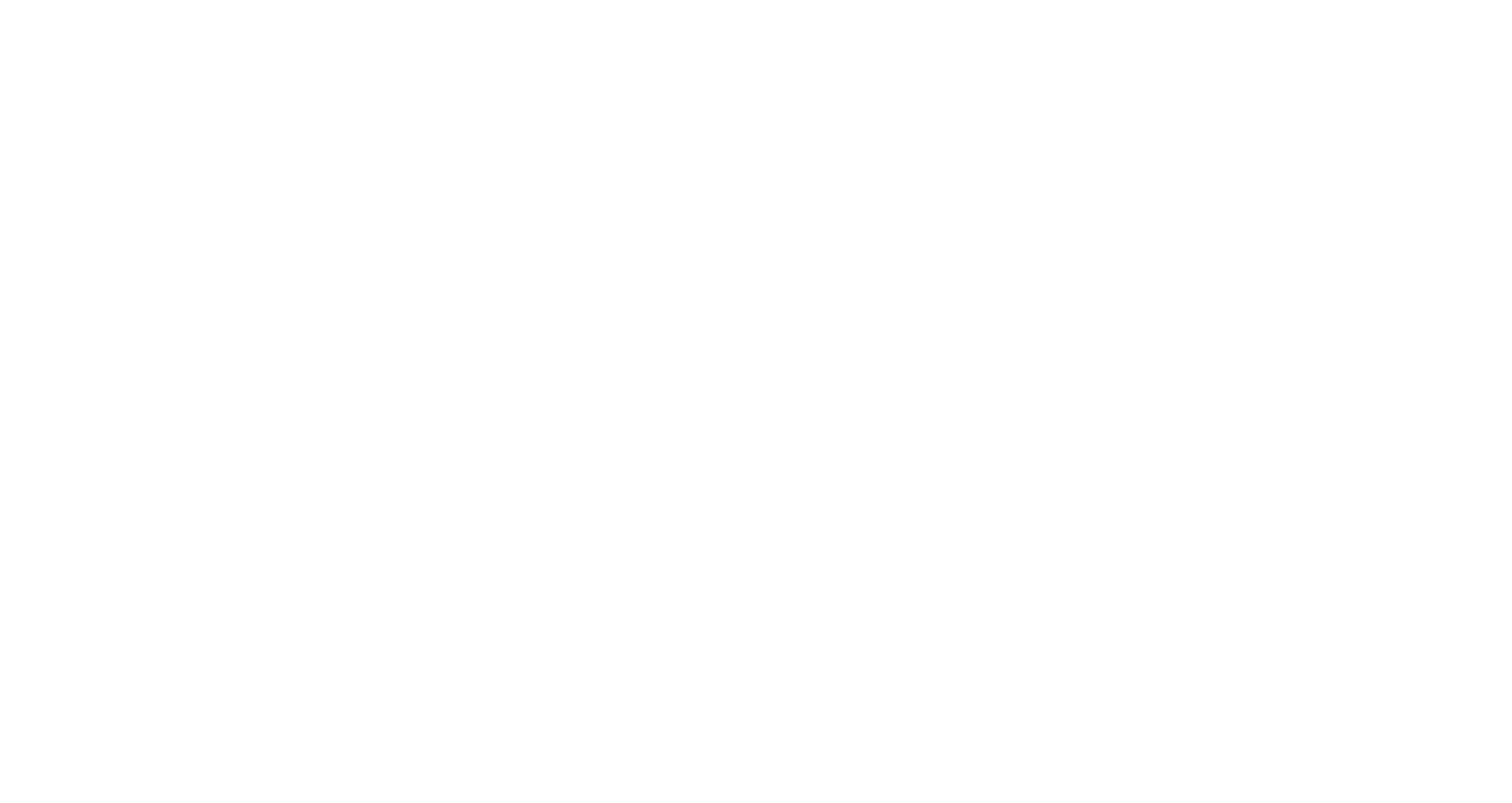 scroll, scrollTop: 0, scrollLeft: 0, axis: both 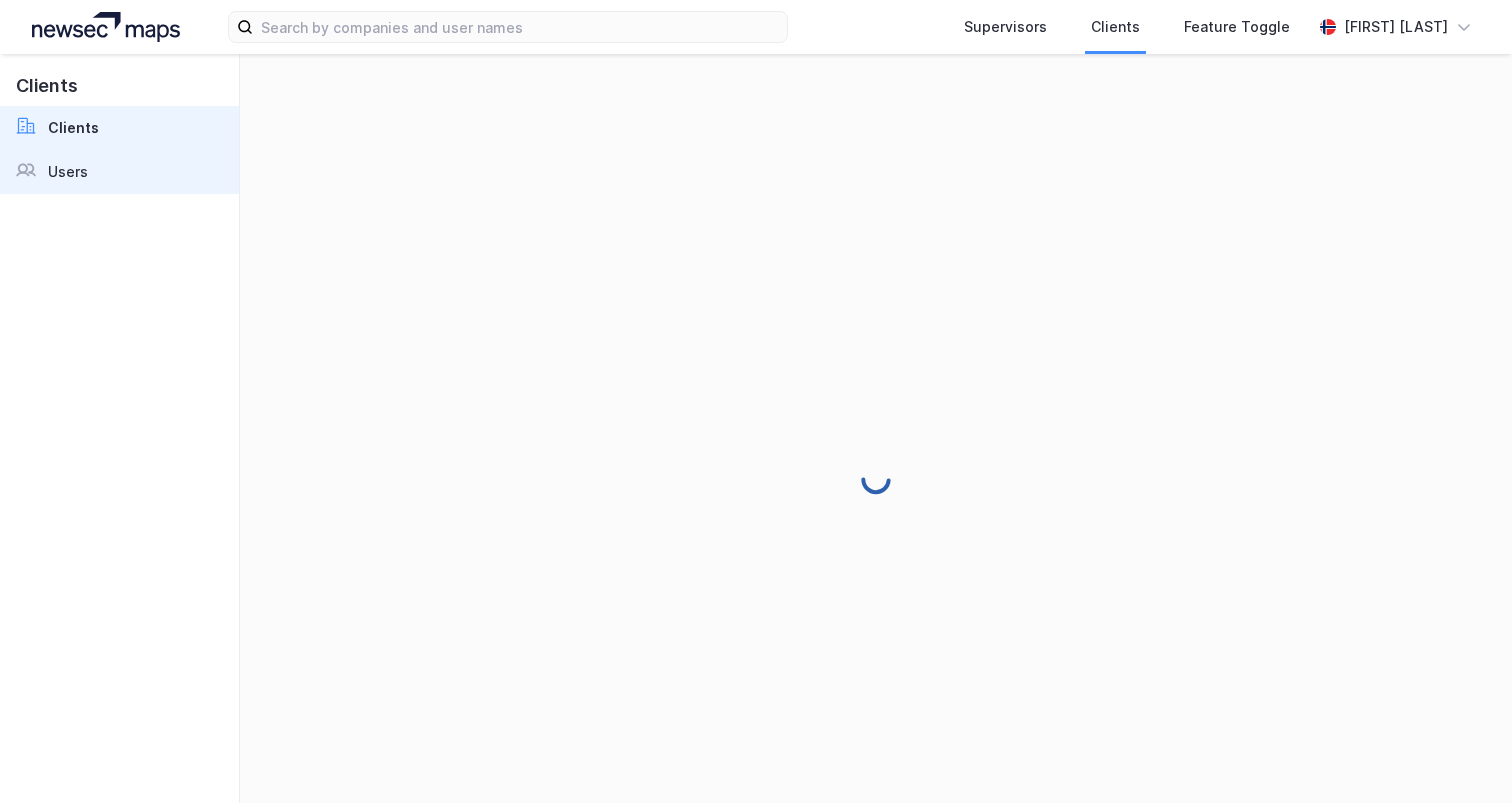 click on "Users" at bounding box center [68, 172] 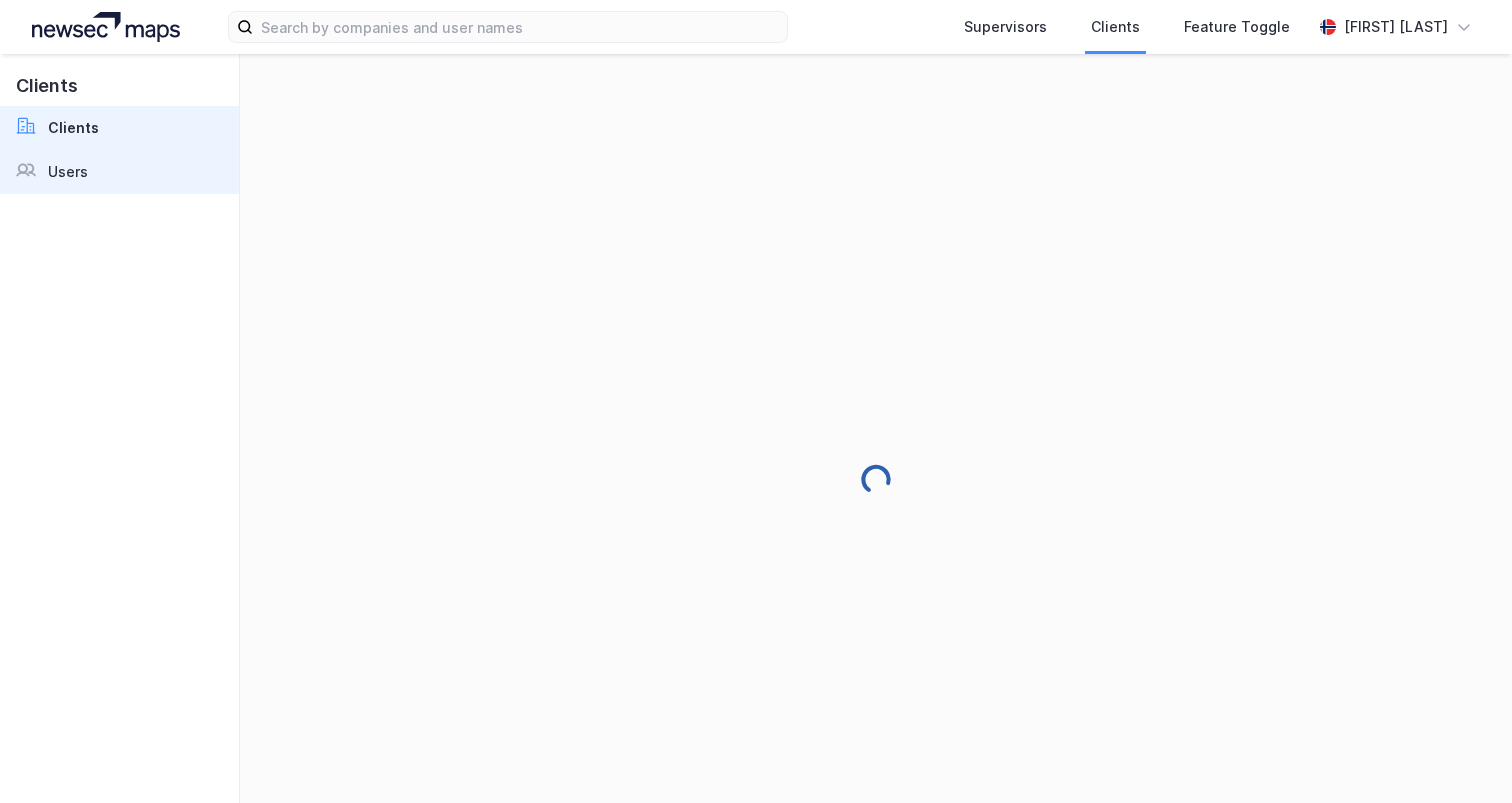click on "Users" at bounding box center [119, 172] 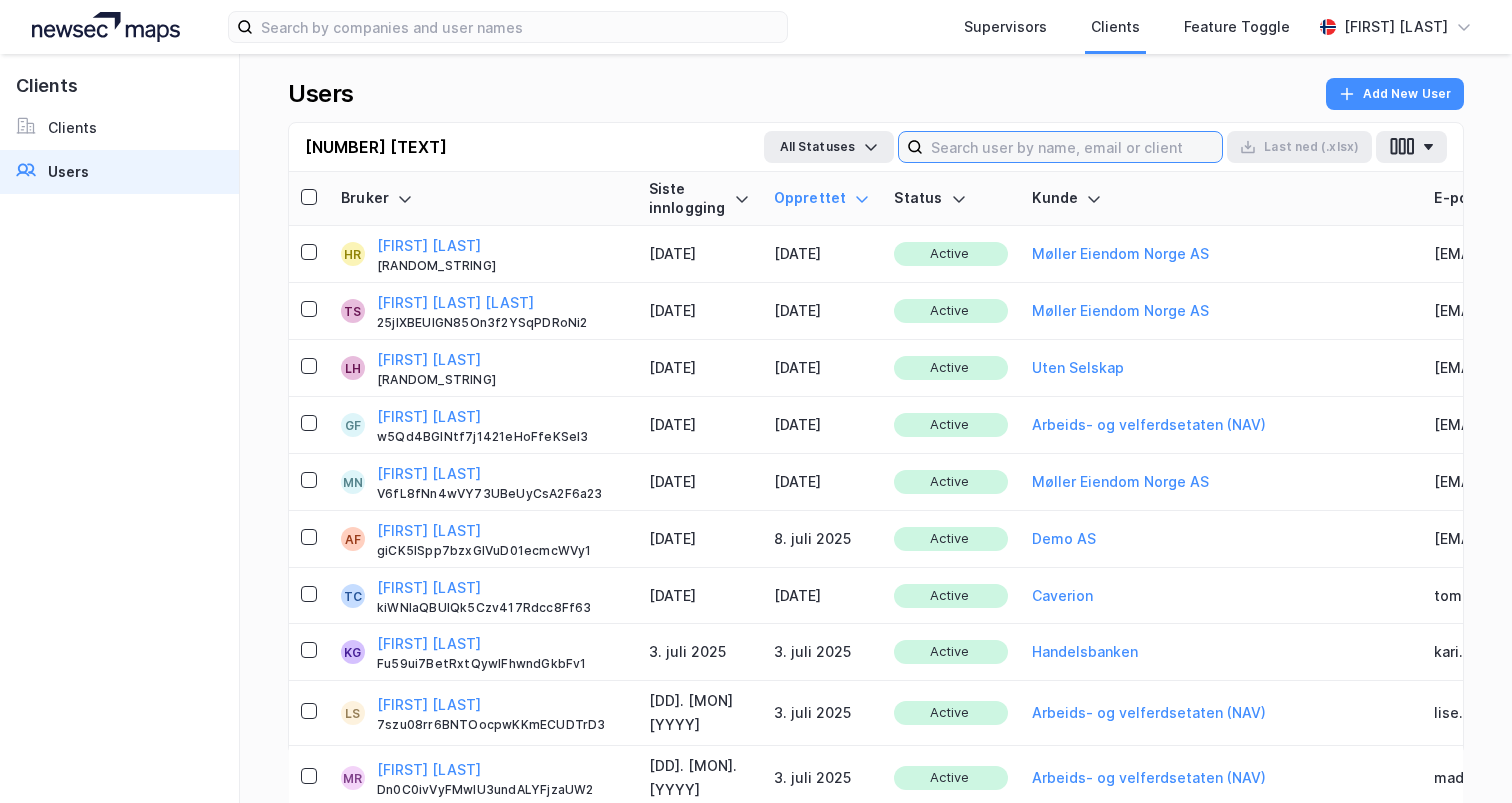 click at bounding box center (1072, 147) 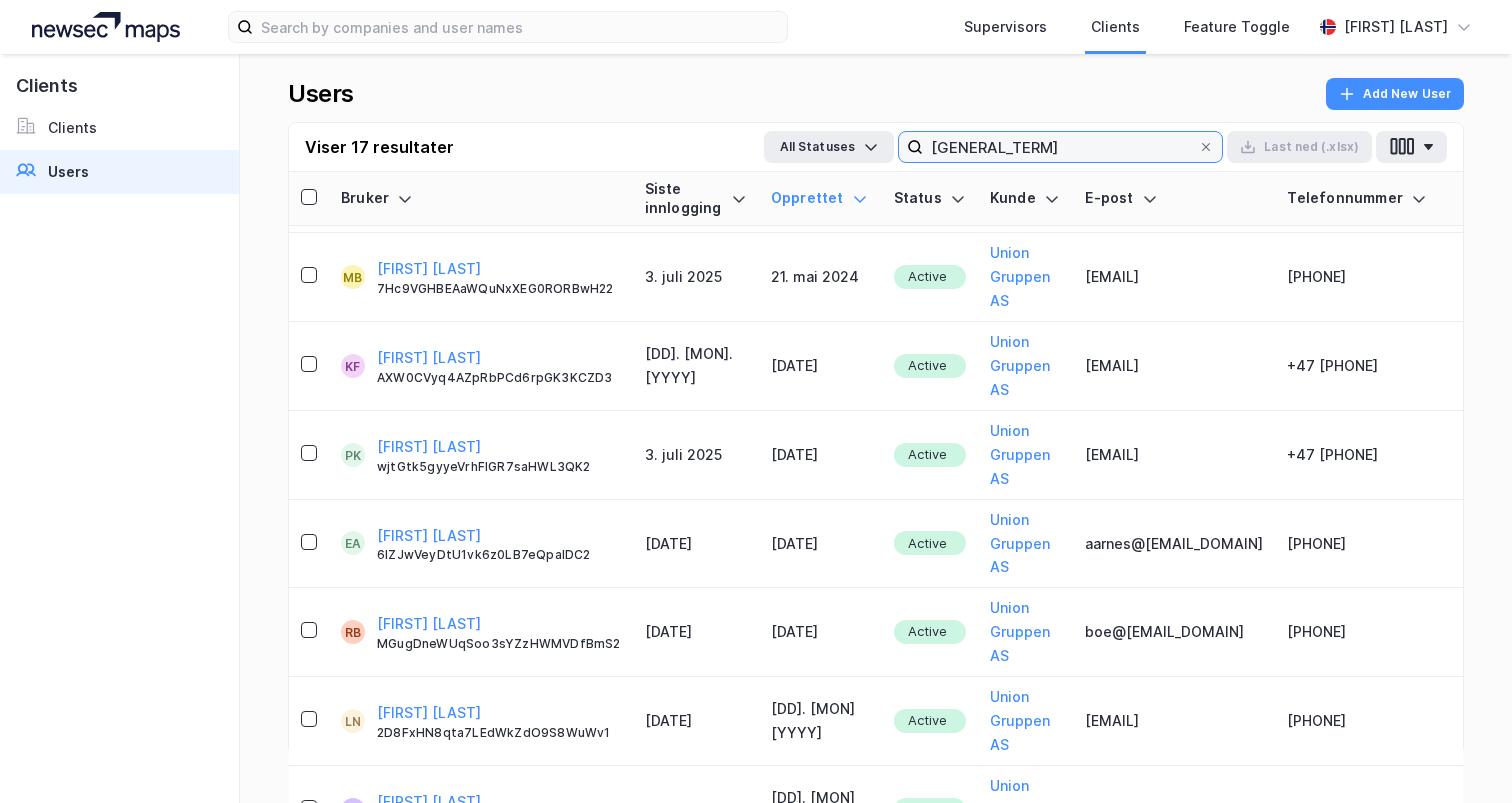 scroll, scrollTop: 0, scrollLeft: 0, axis: both 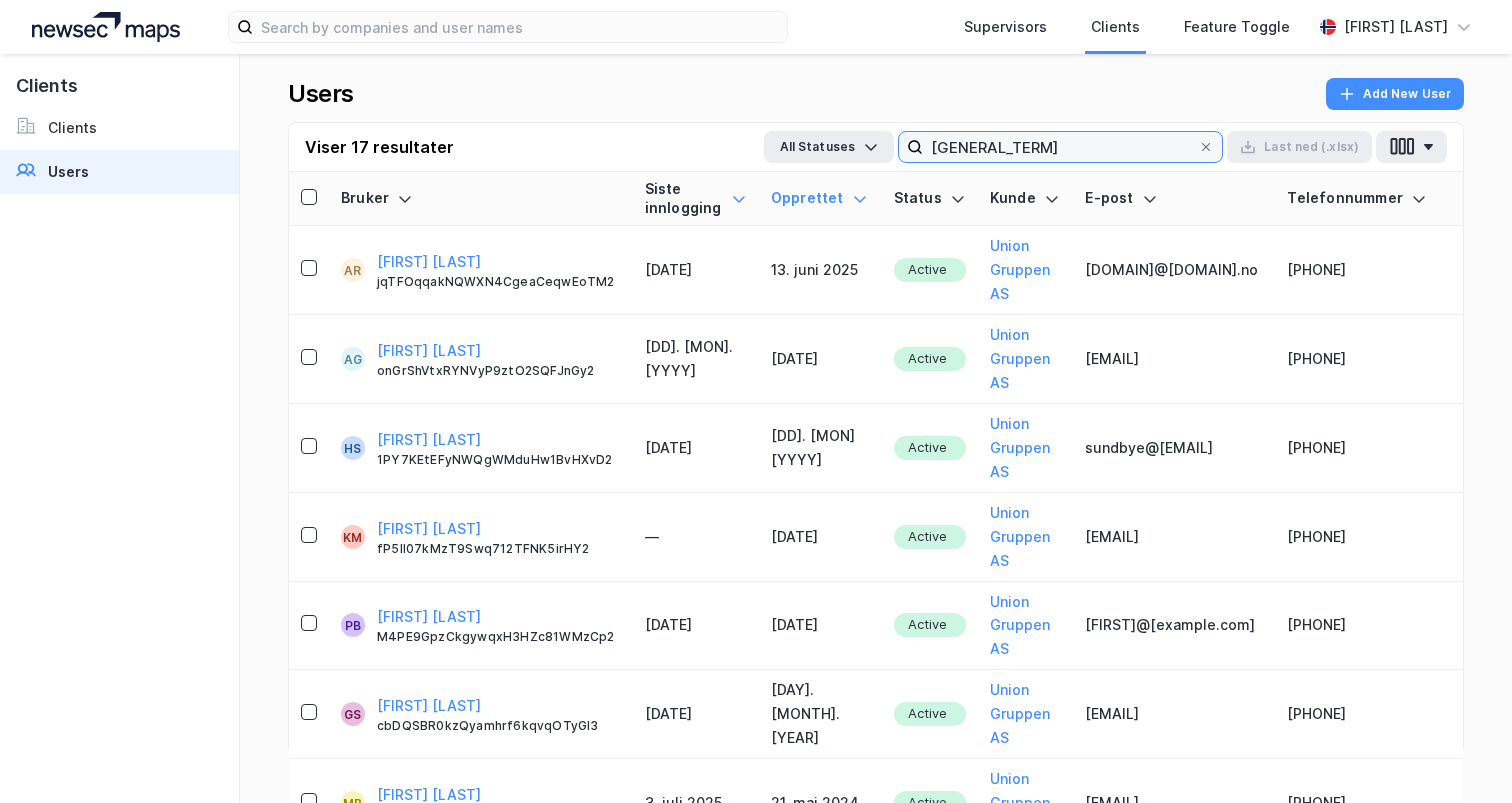 type on "[GENERAL_TERM]" 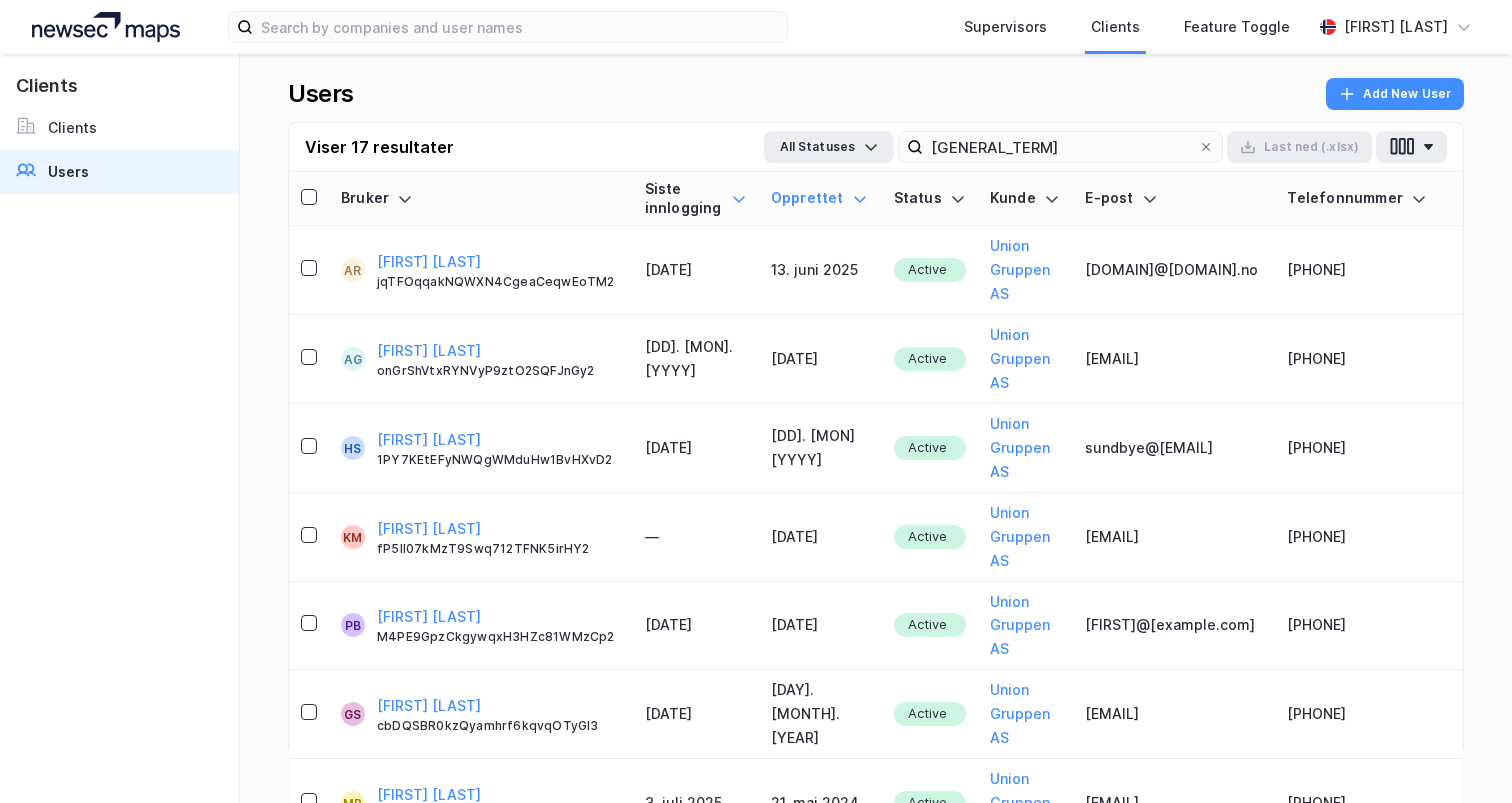 click 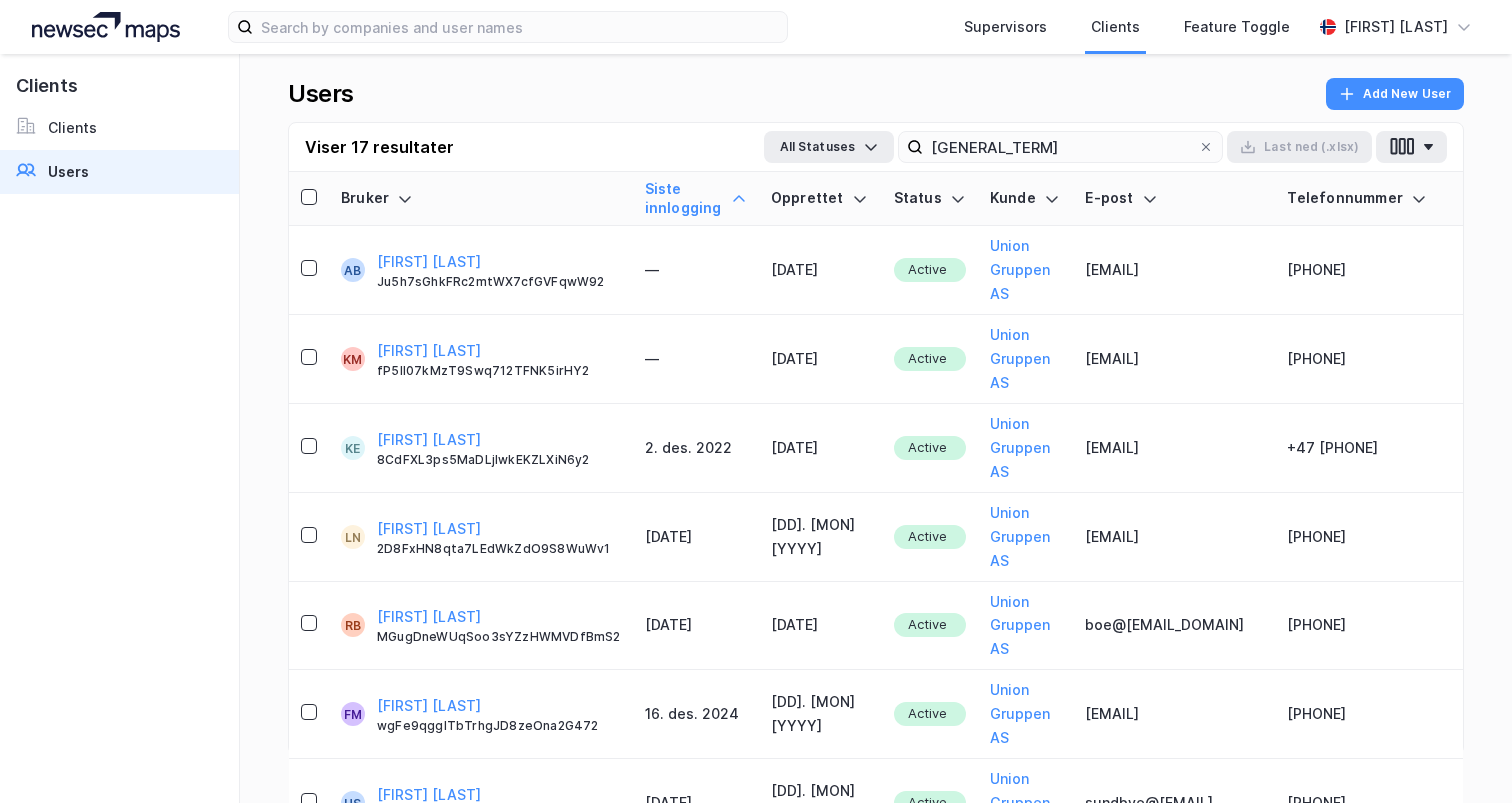 click 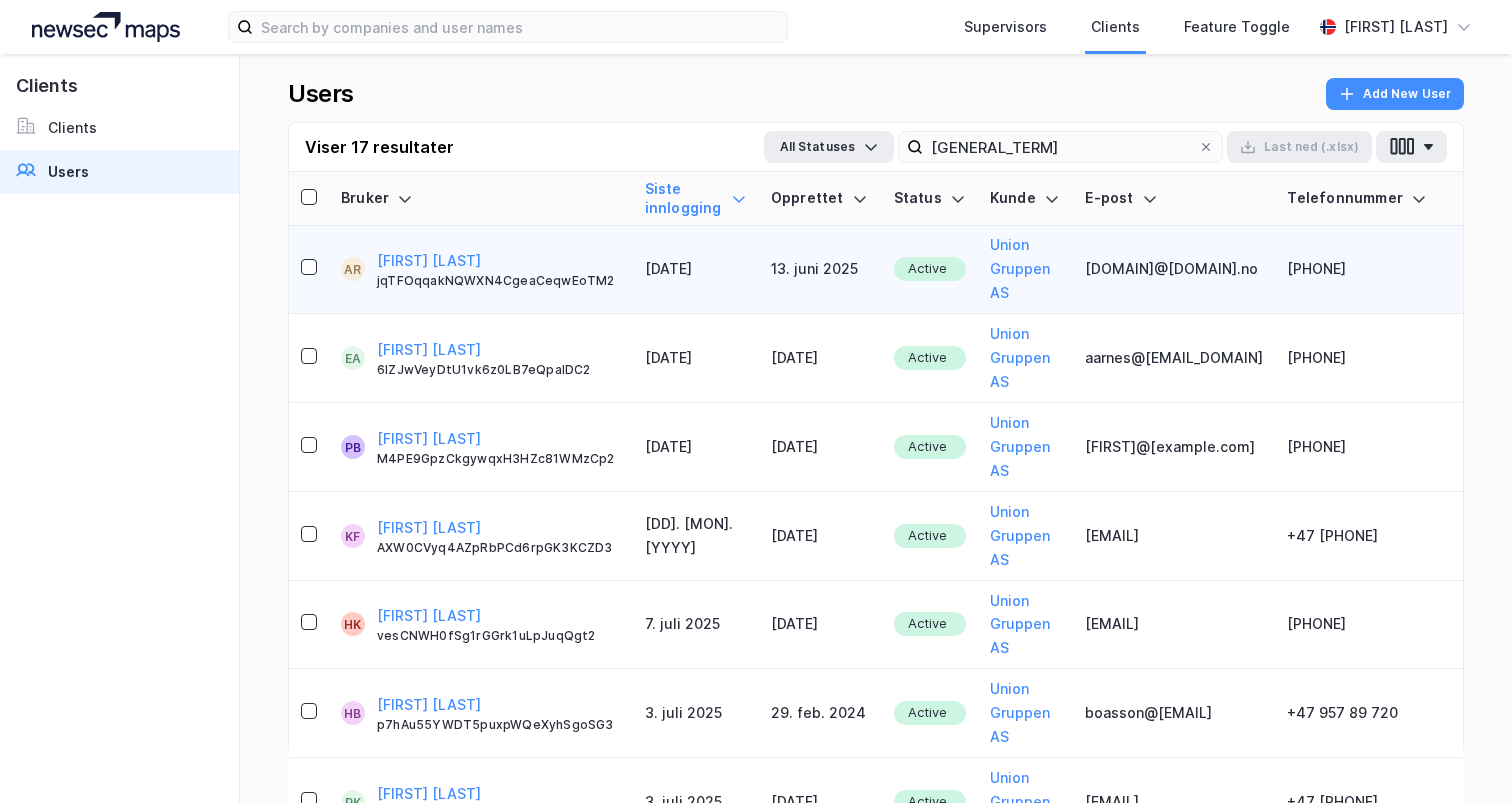 scroll, scrollTop: 0, scrollLeft: 0, axis: both 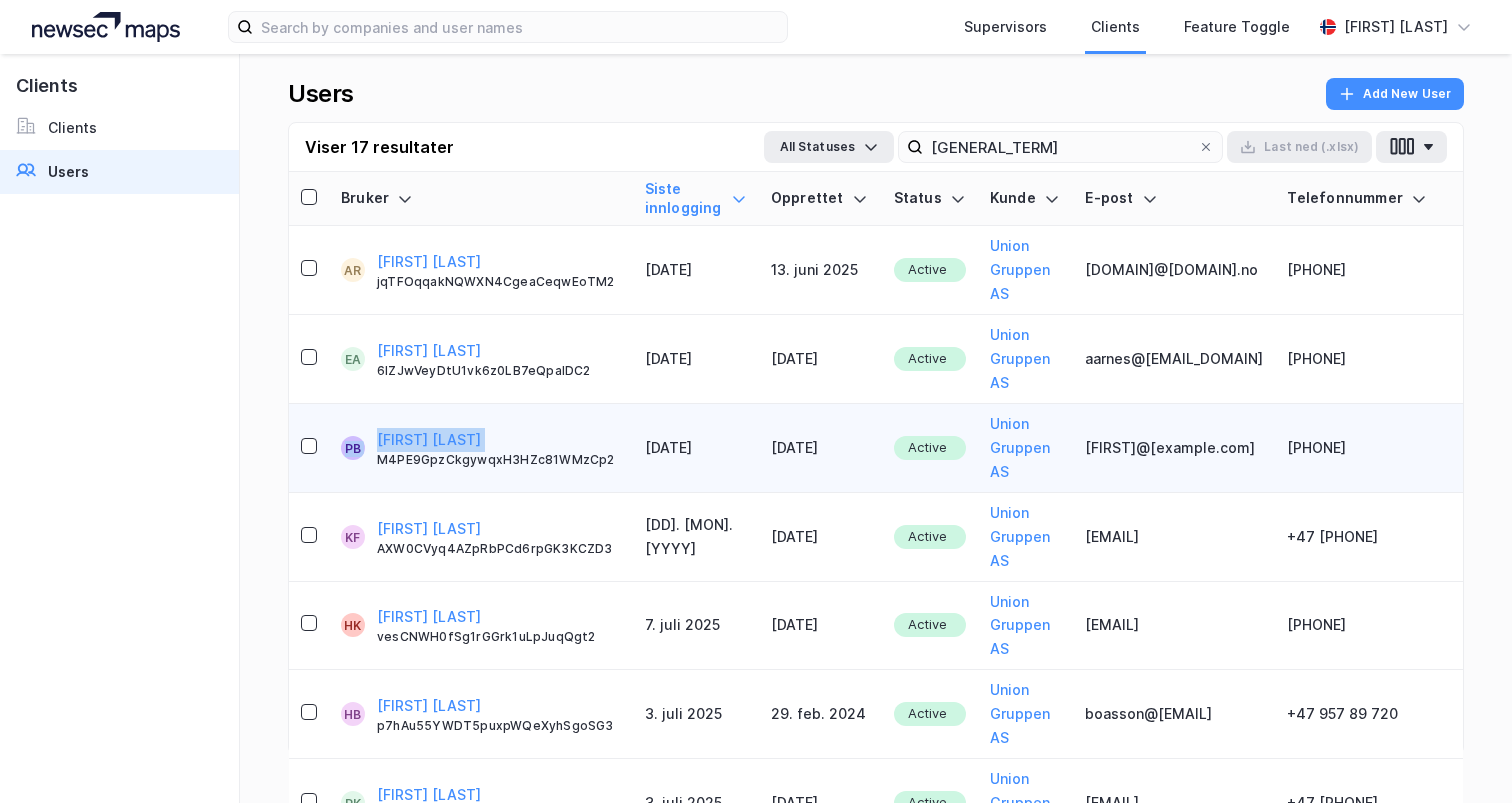 drag, startPoint x: 486, startPoint y: 376, endPoint x: 354, endPoint y: 378, distance: 132.01515 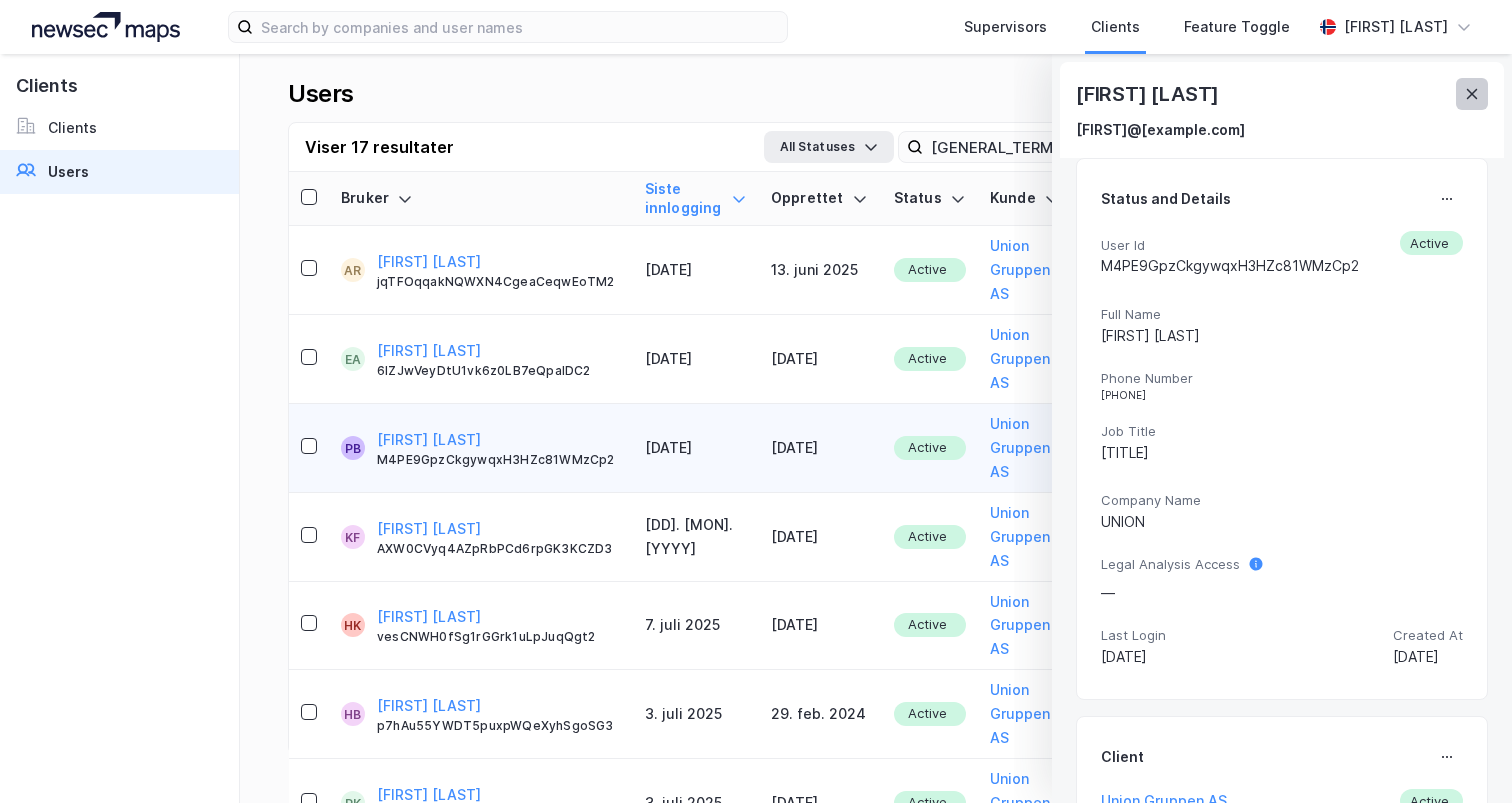 click 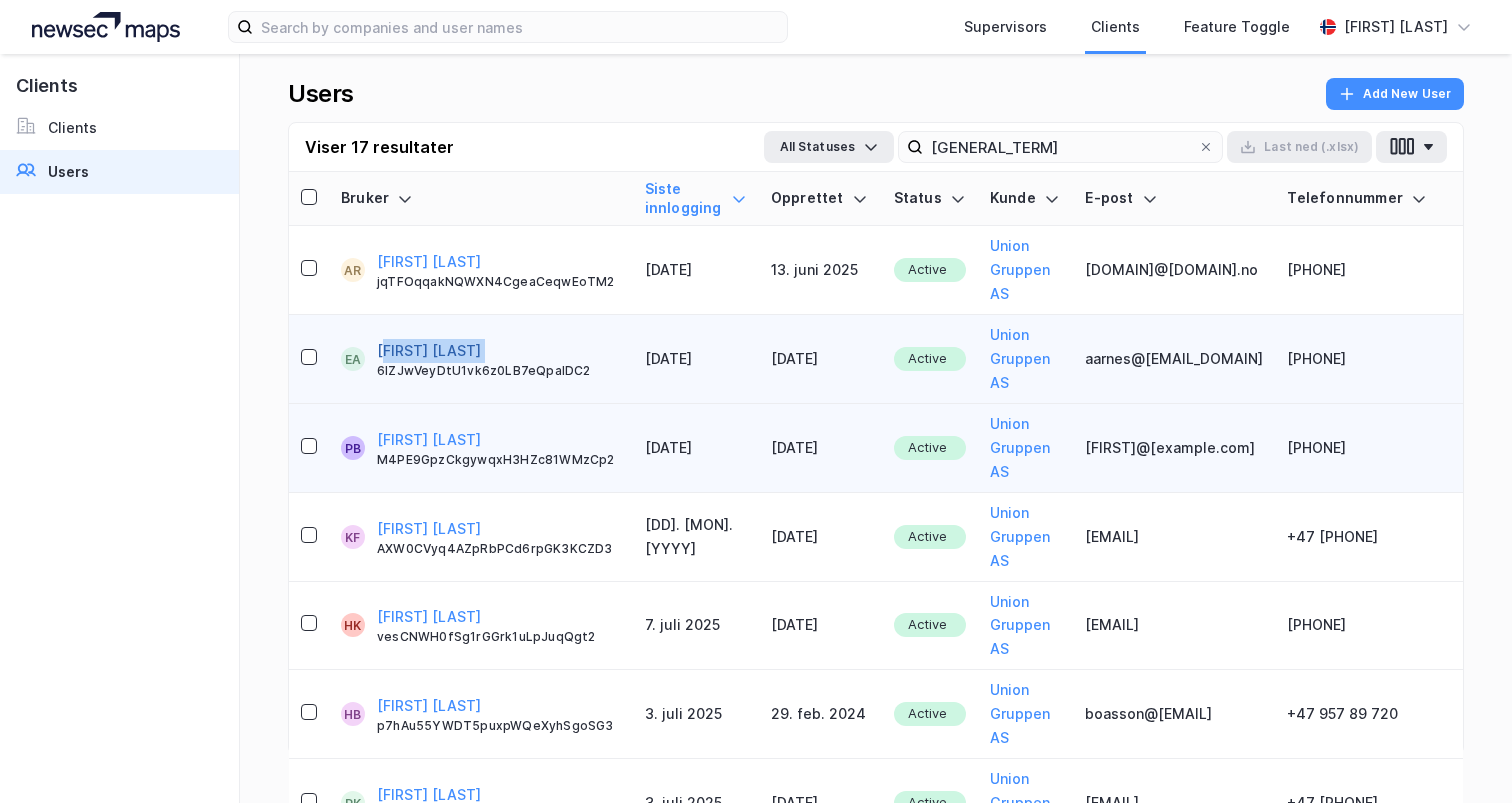 drag, startPoint x: 491, startPoint y: 302, endPoint x: 386, endPoint y: 305, distance: 105.04285 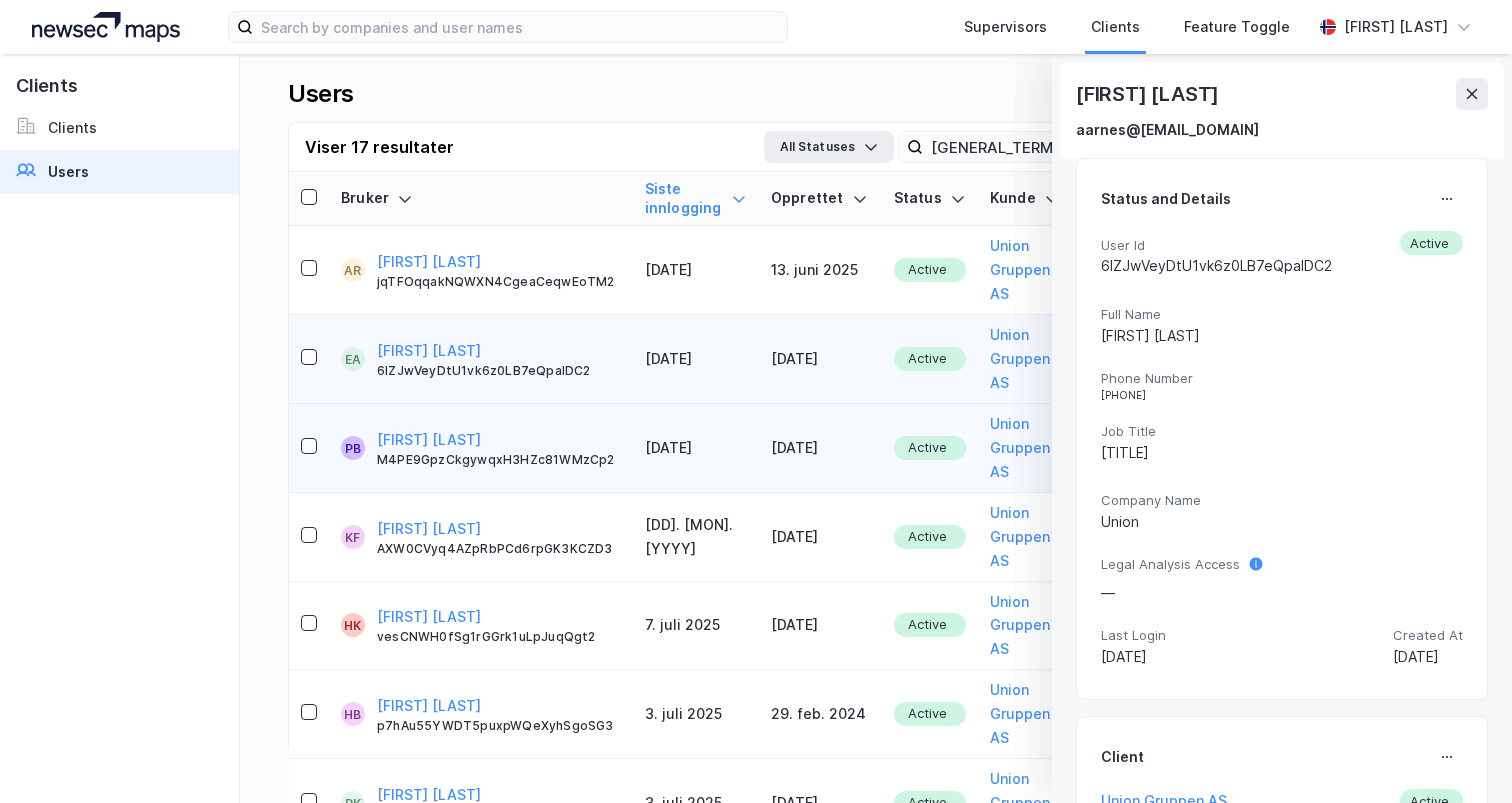 drag, startPoint x: 525, startPoint y: 317, endPoint x: 1056, endPoint y: 399, distance: 537.2941 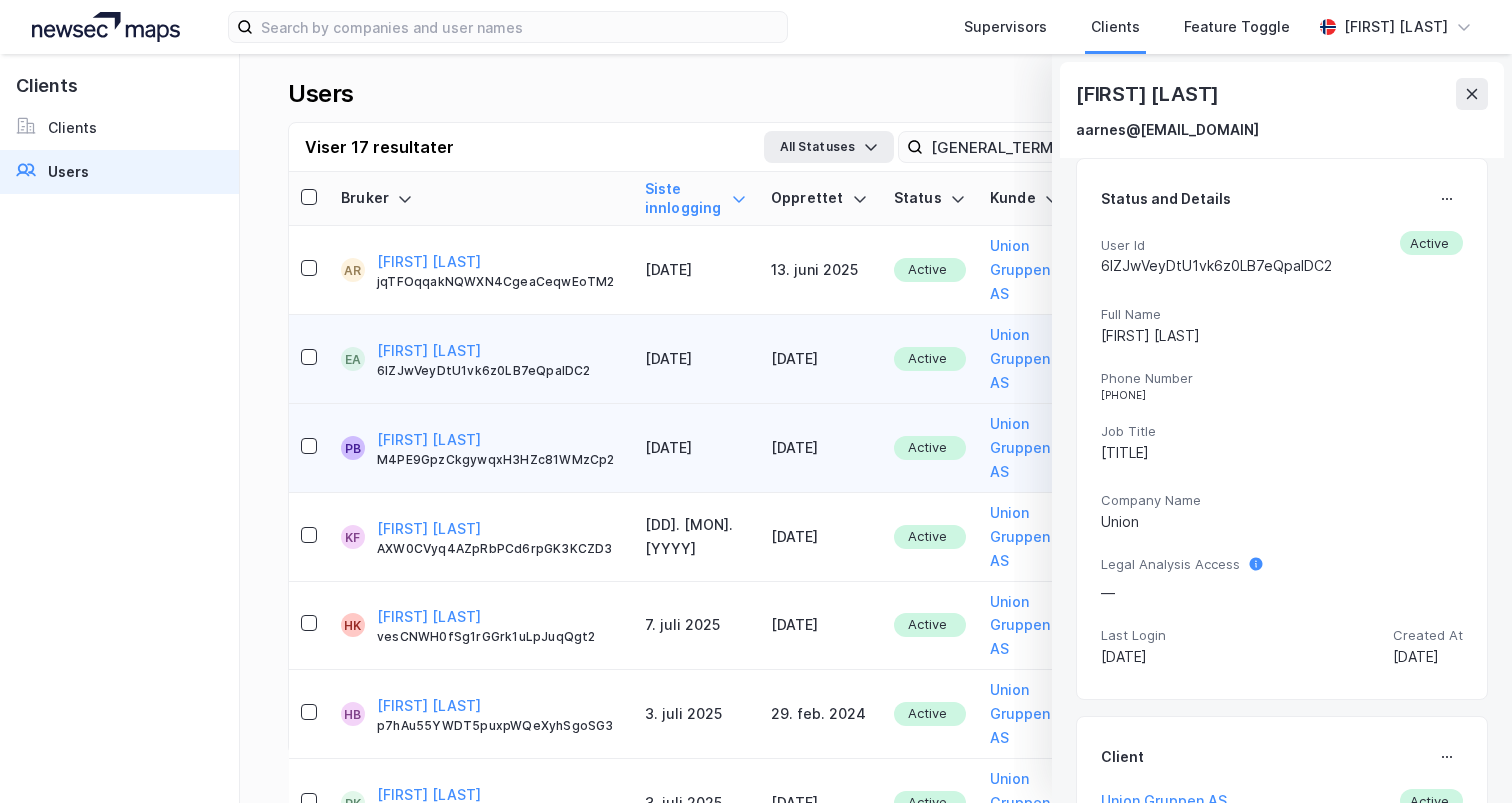 click on "User Id" at bounding box center (1216, 245) 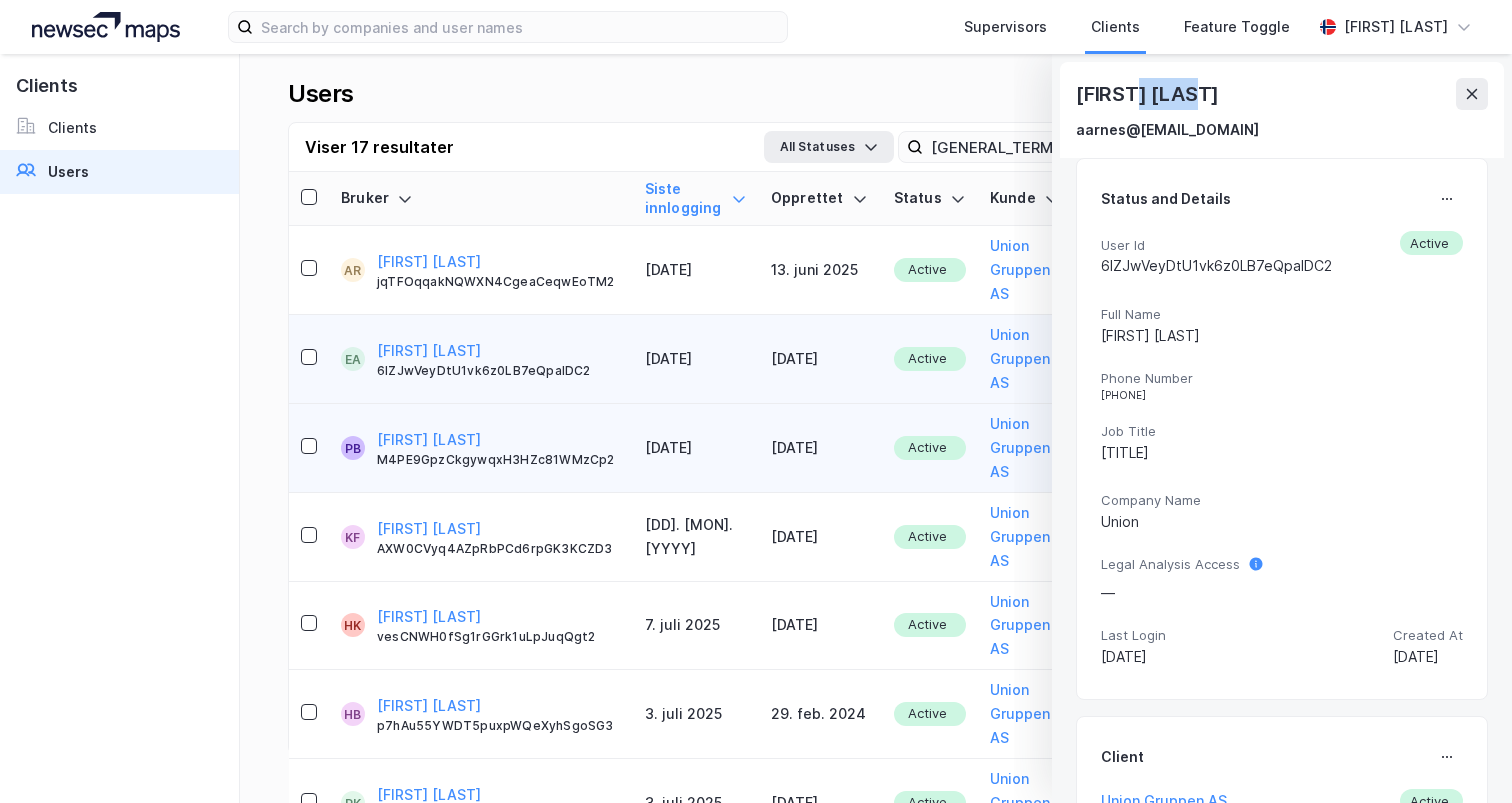 click on "[FIRST] [LAST]" at bounding box center [1149, 94] 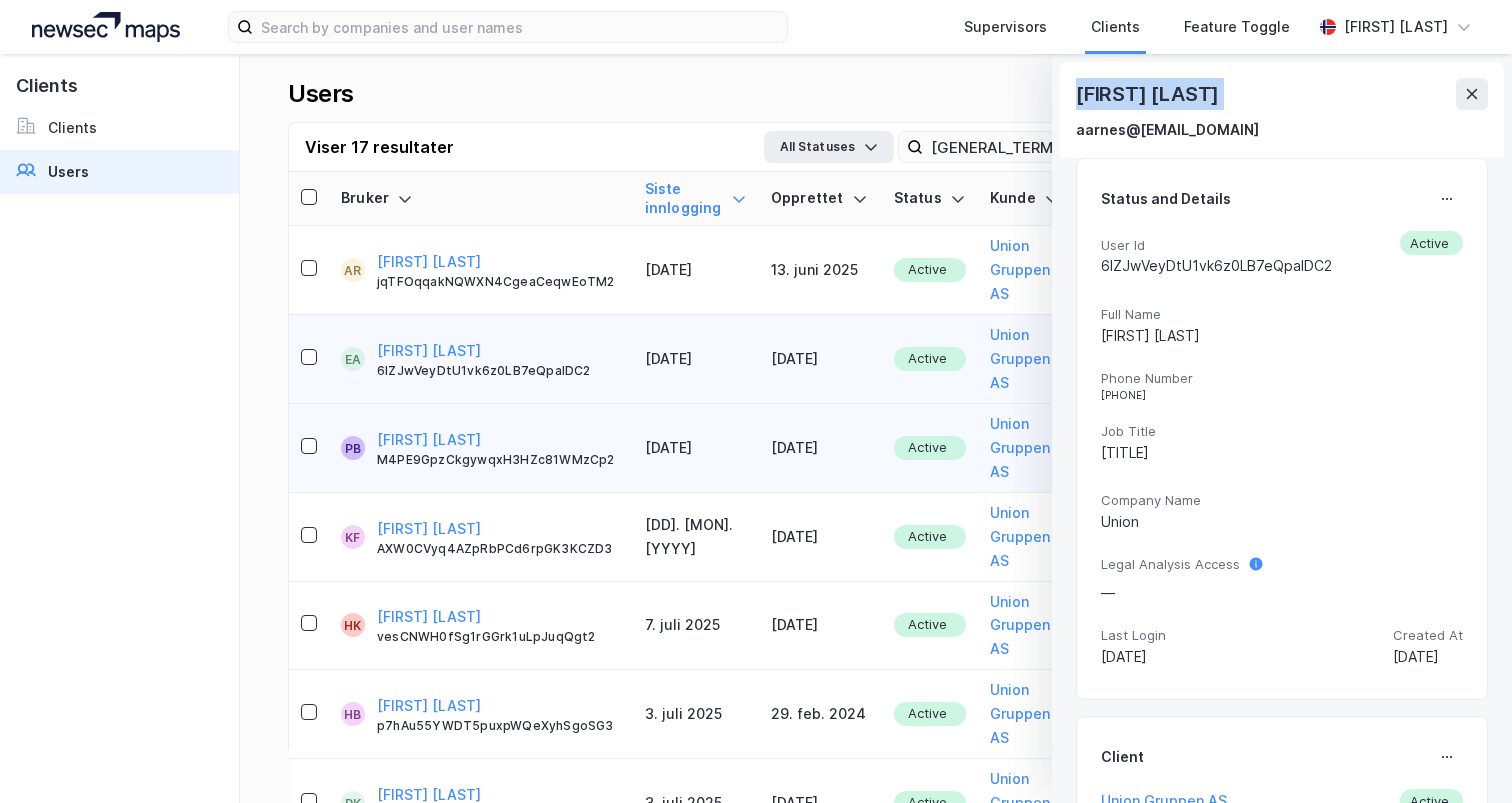click on "[FIRST] [LAST]" at bounding box center [1149, 94] 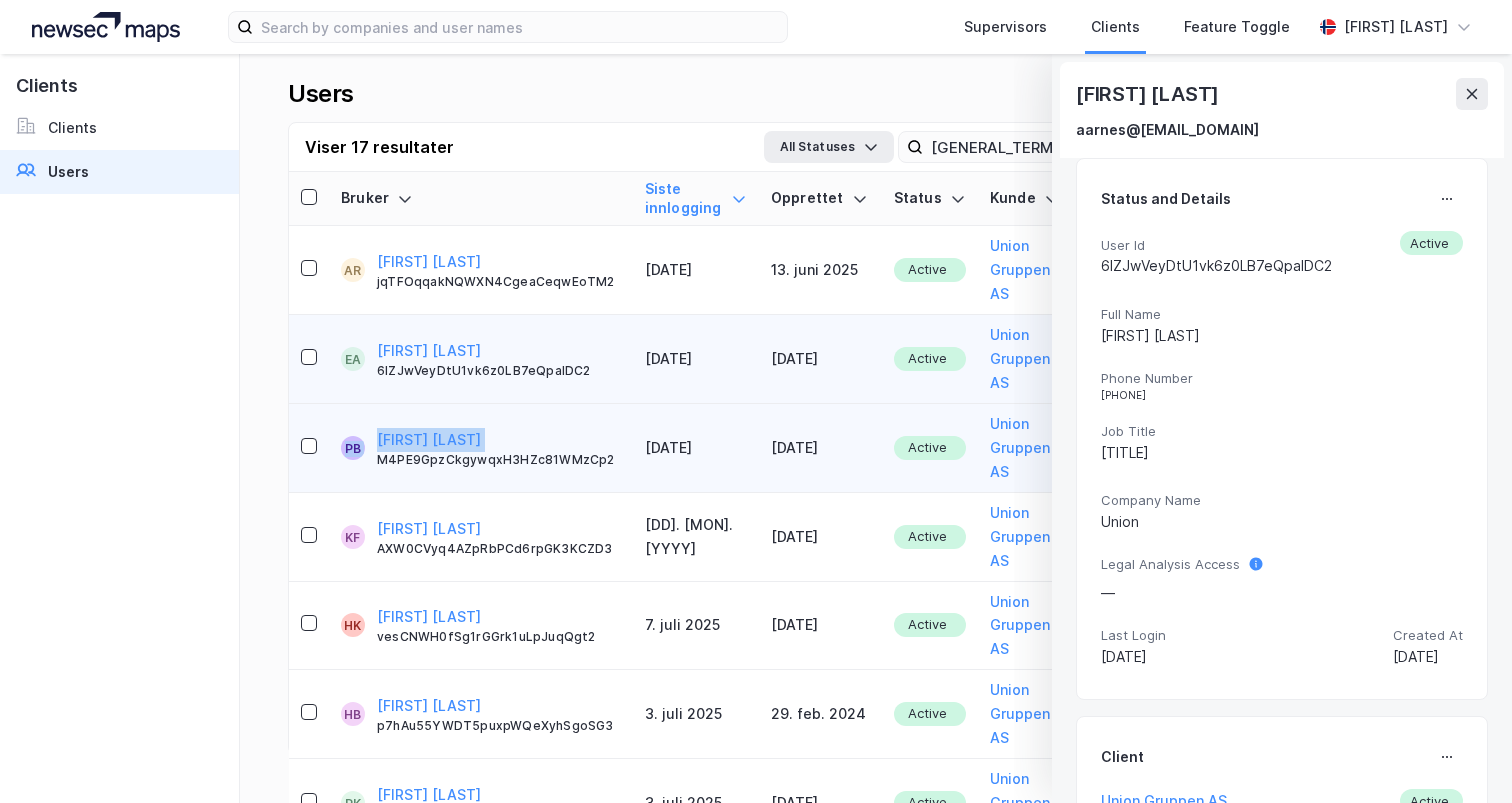 drag, startPoint x: 499, startPoint y: 372, endPoint x: 369, endPoint y: 372, distance: 130 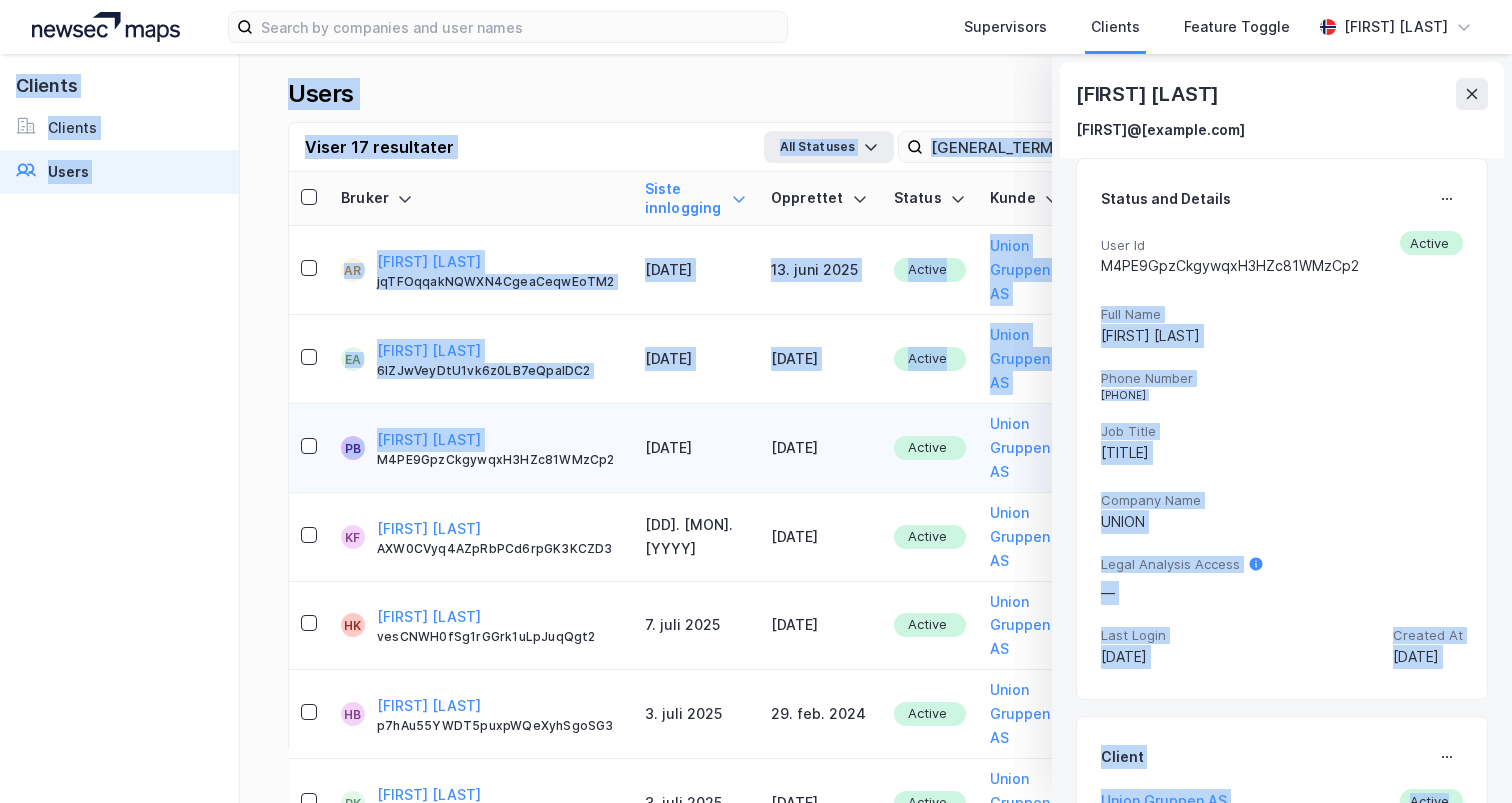 drag, startPoint x: 490, startPoint y: 387, endPoint x: 1151, endPoint y: 302, distance: 666.4428 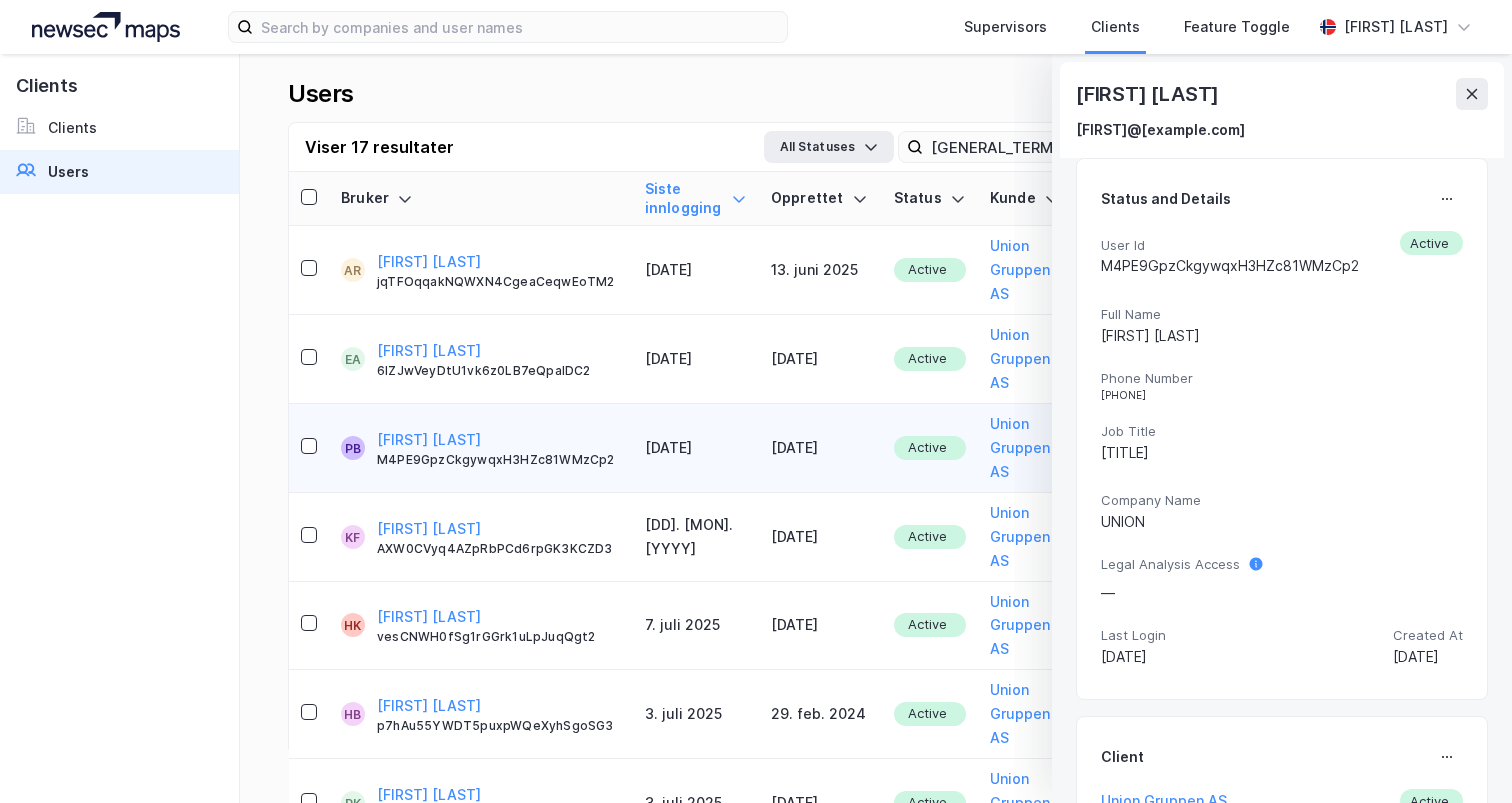 click on "Status and Details" at bounding box center (1166, 199) 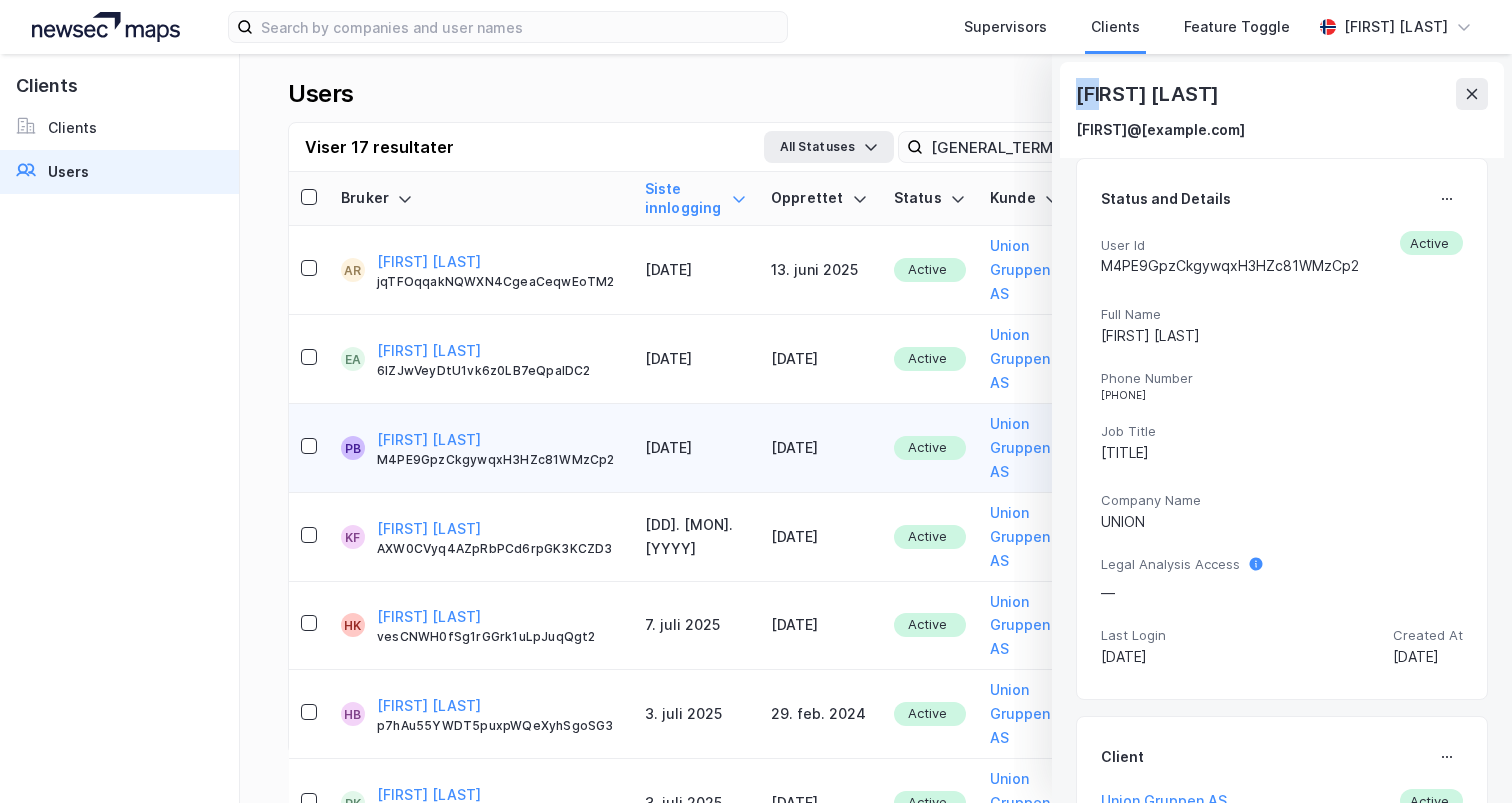 click on "[FIRST] [LAST]" at bounding box center [1149, 94] 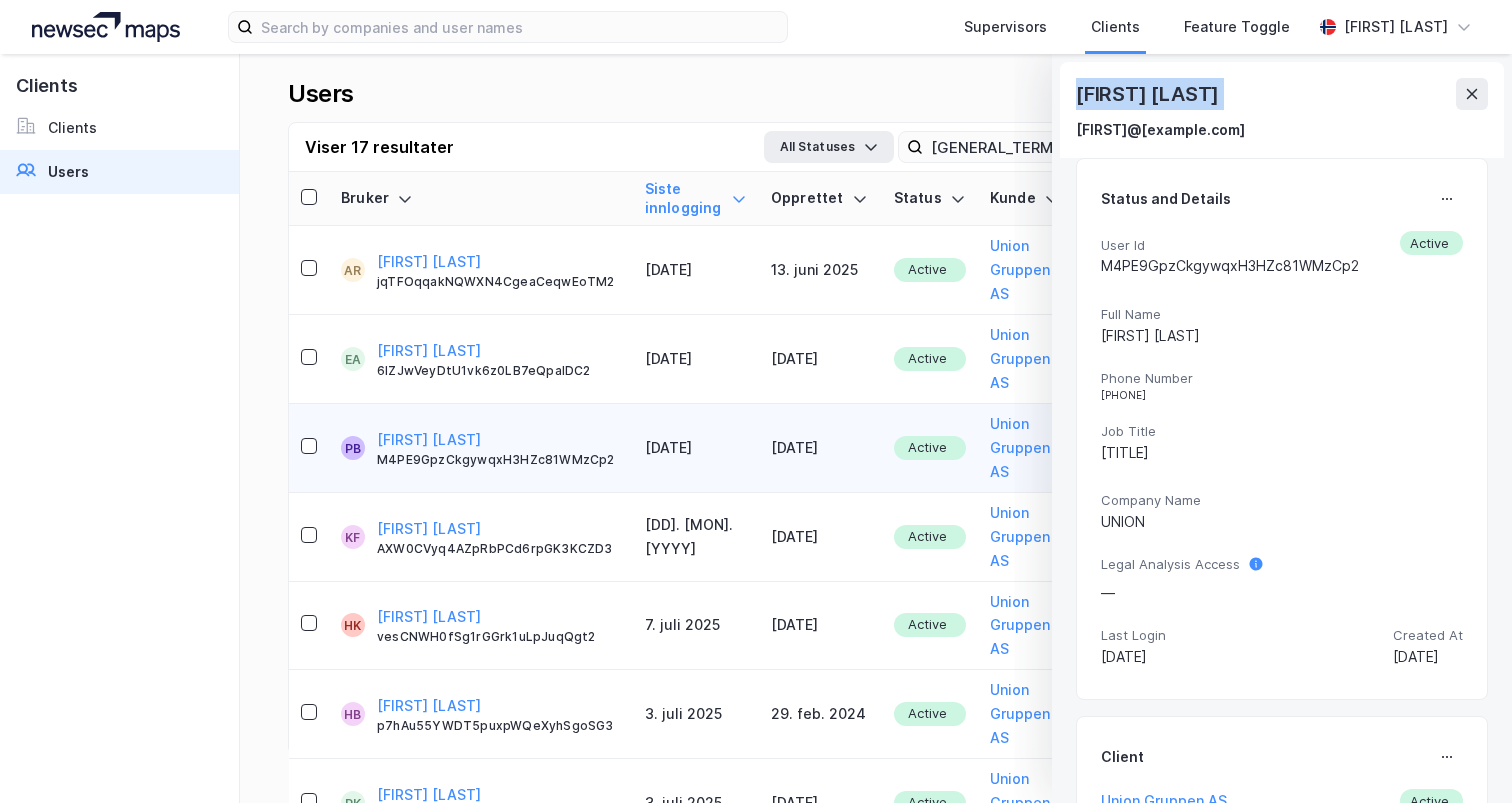click on "[FIRST] [LAST]" at bounding box center (1149, 94) 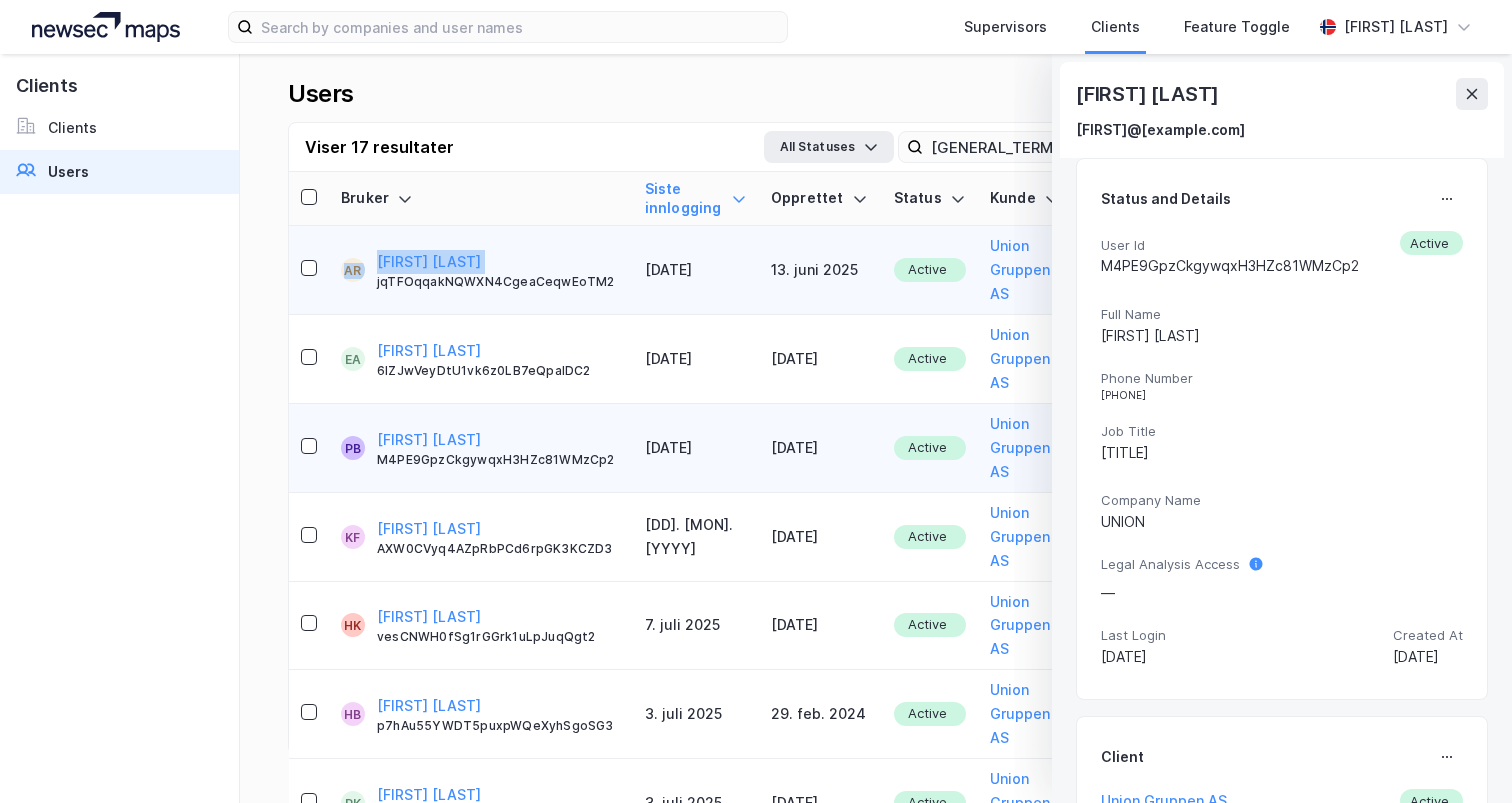 drag, startPoint x: 465, startPoint y: 250, endPoint x: 339, endPoint y: 252, distance: 126.01587 